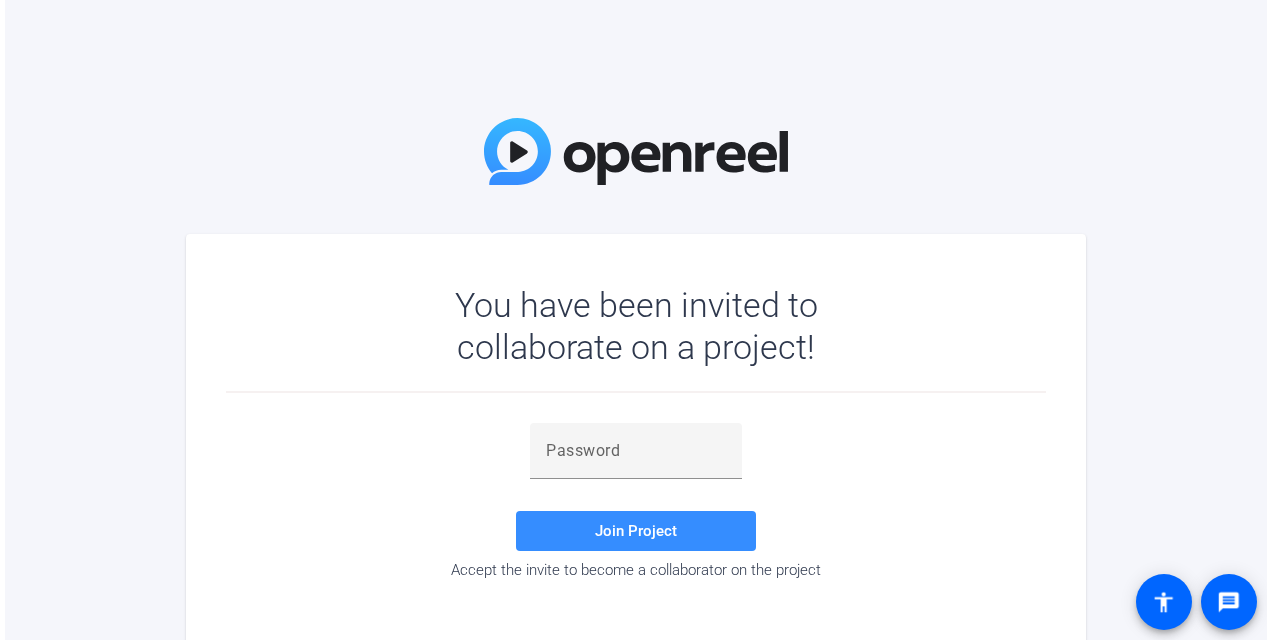 scroll, scrollTop: 0, scrollLeft: 0, axis: both 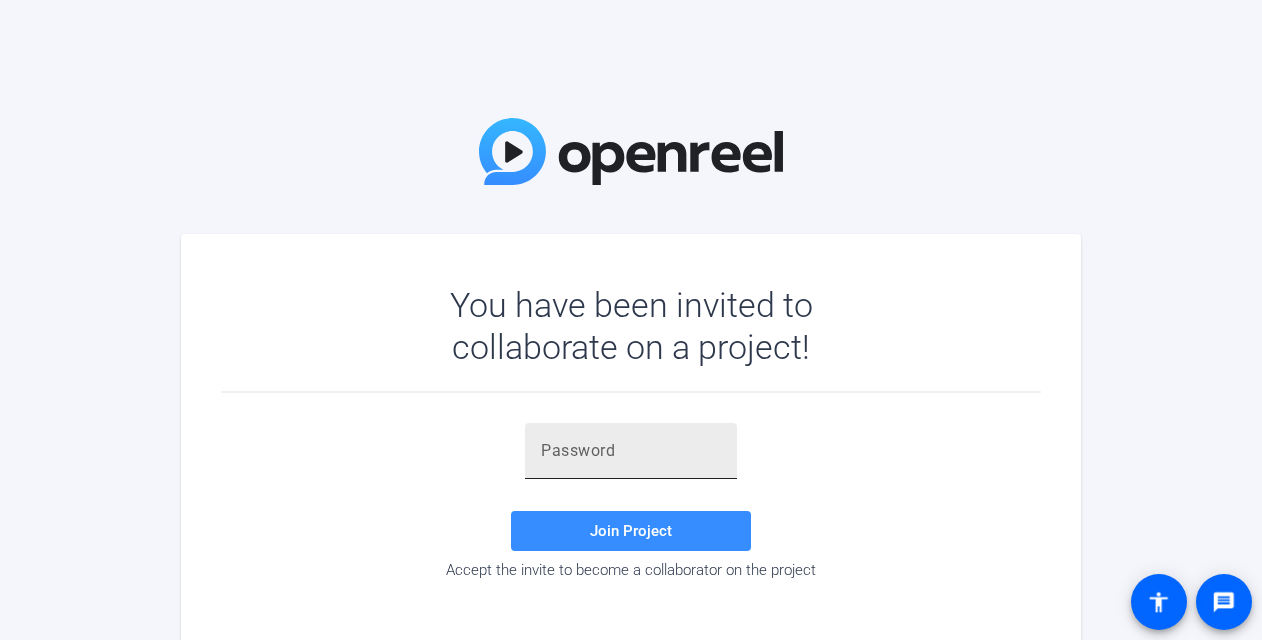 click at bounding box center (631, 451) 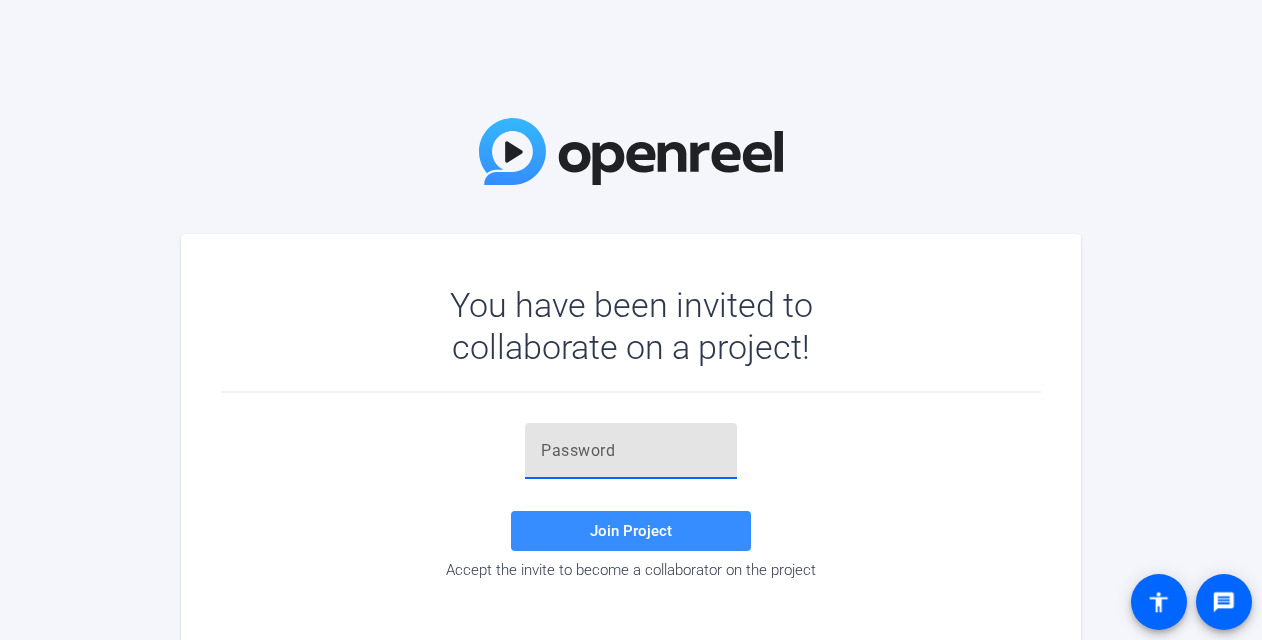 paste on "BF~A+0" 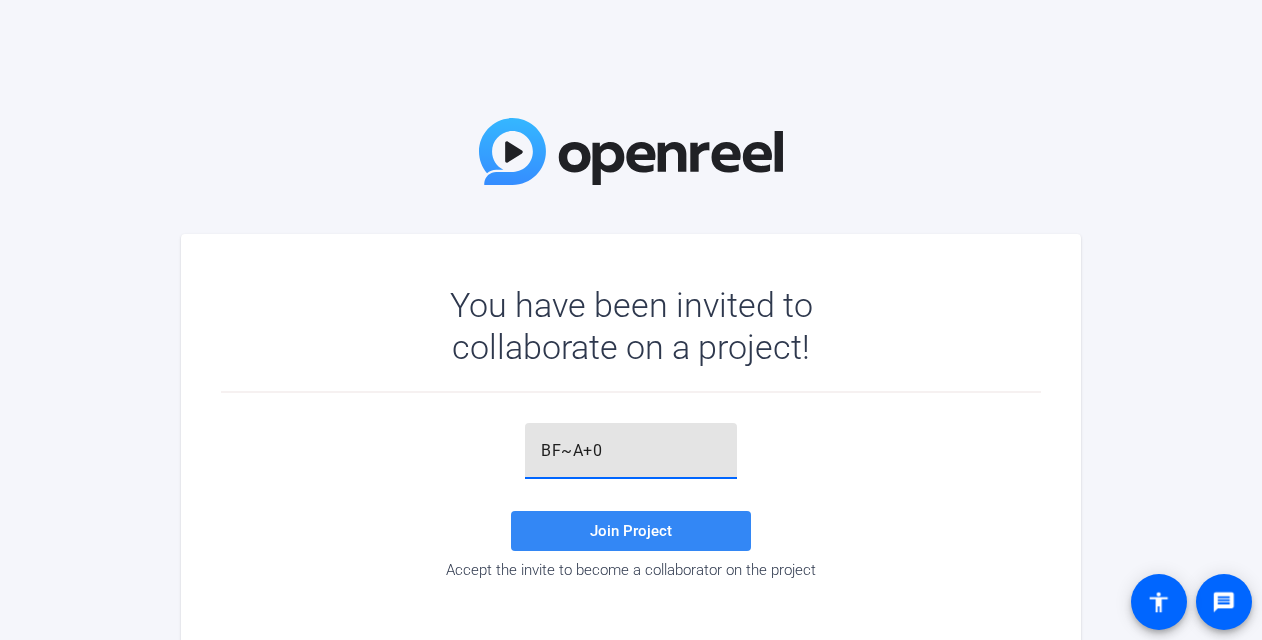 type on "BF~A+0" 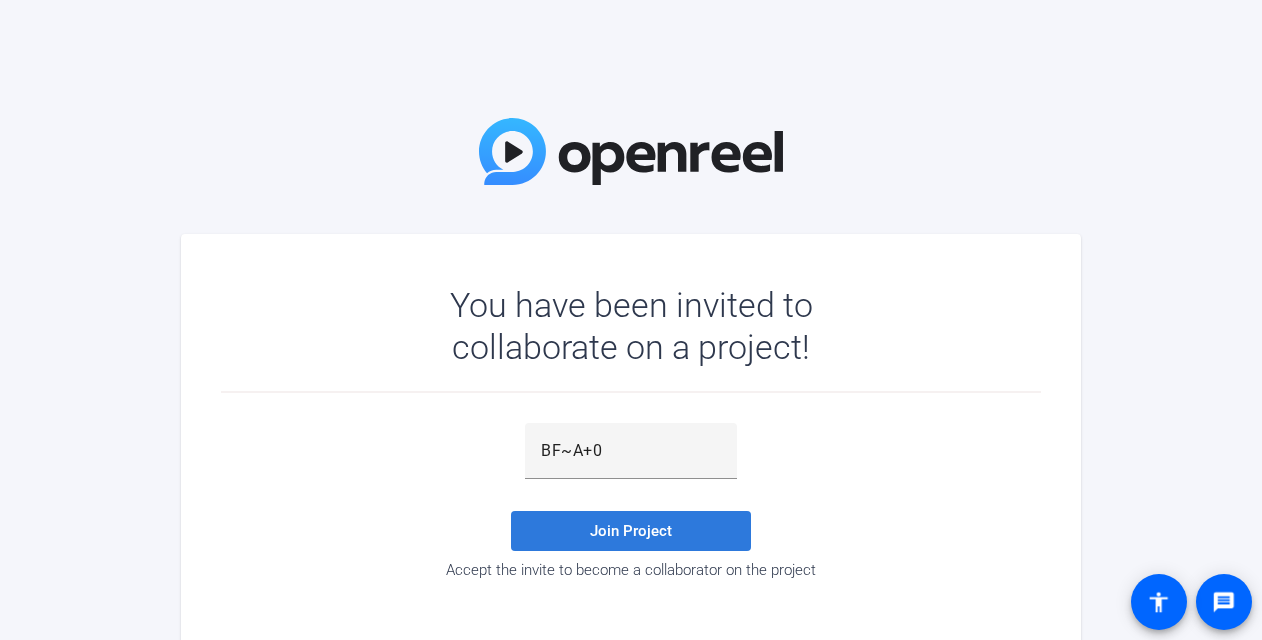 click on "Join Project" 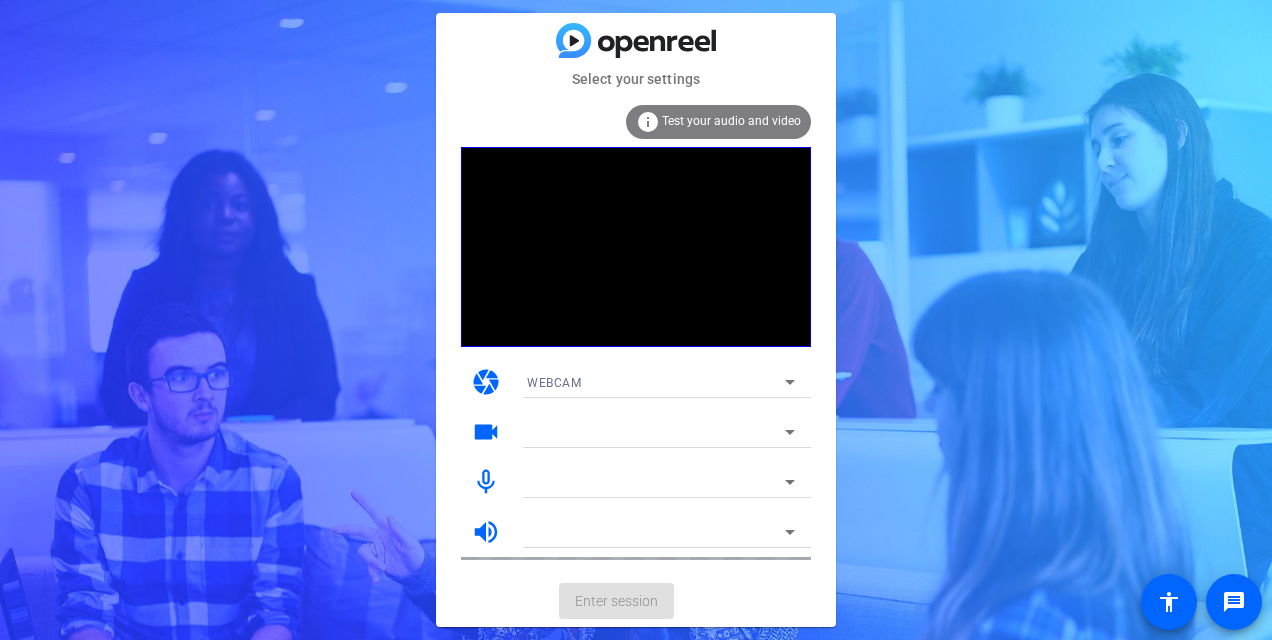 click 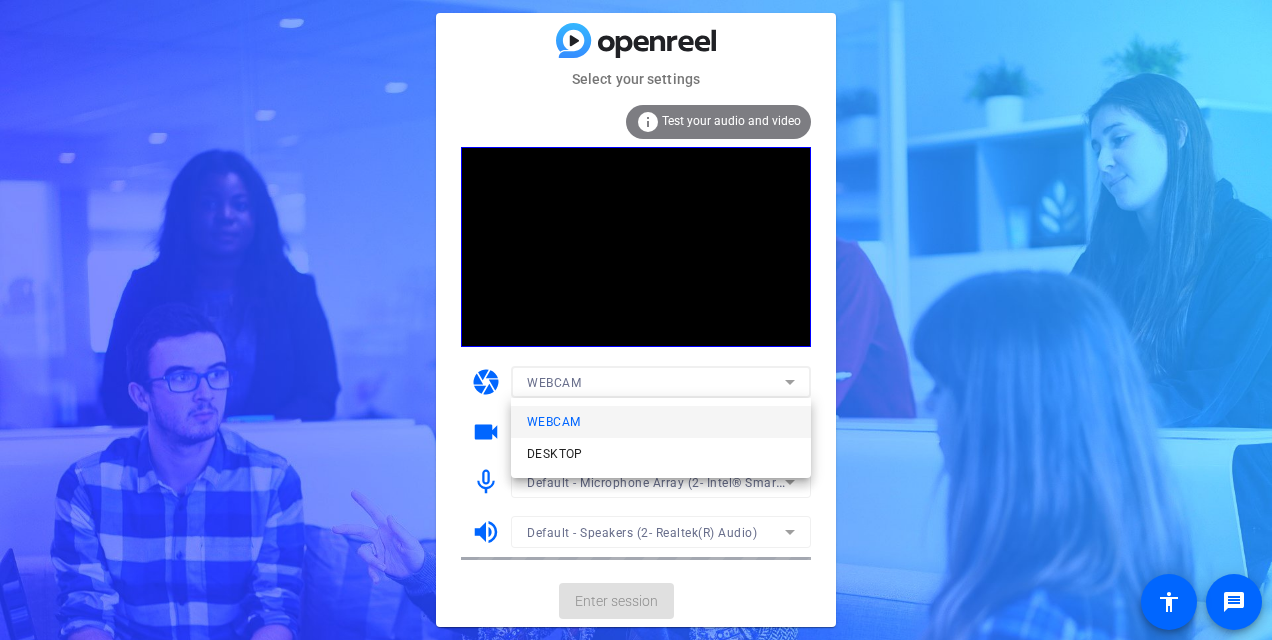 click at bounding box center [636, 320] 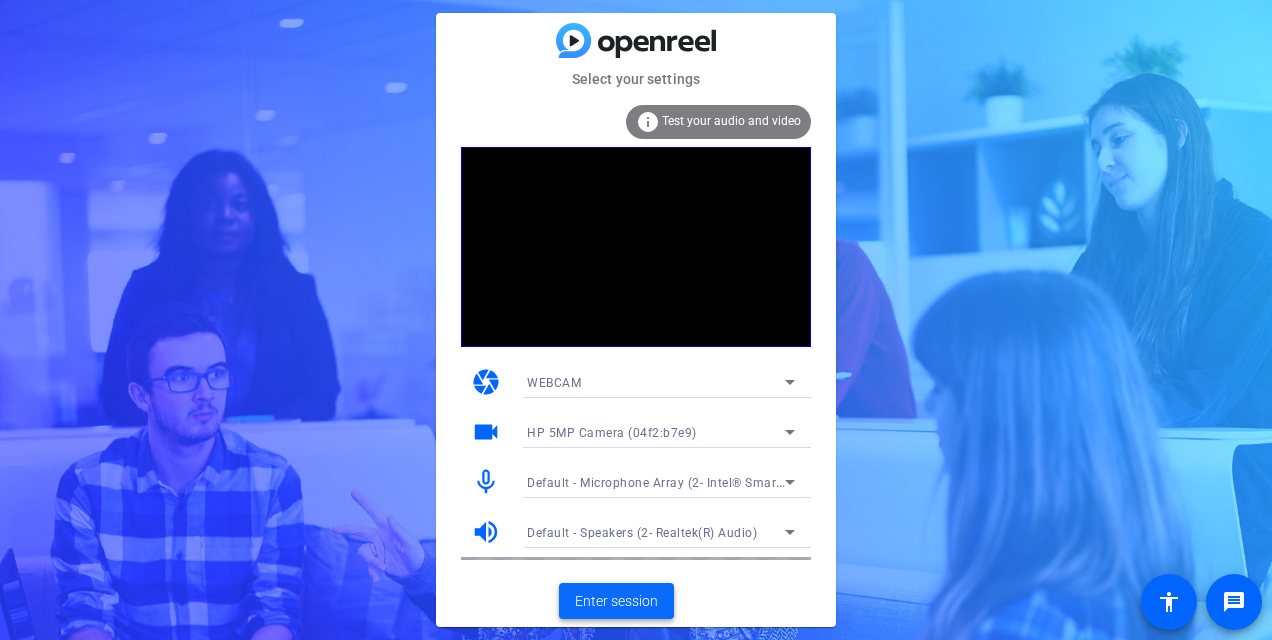 click on "Enter session" 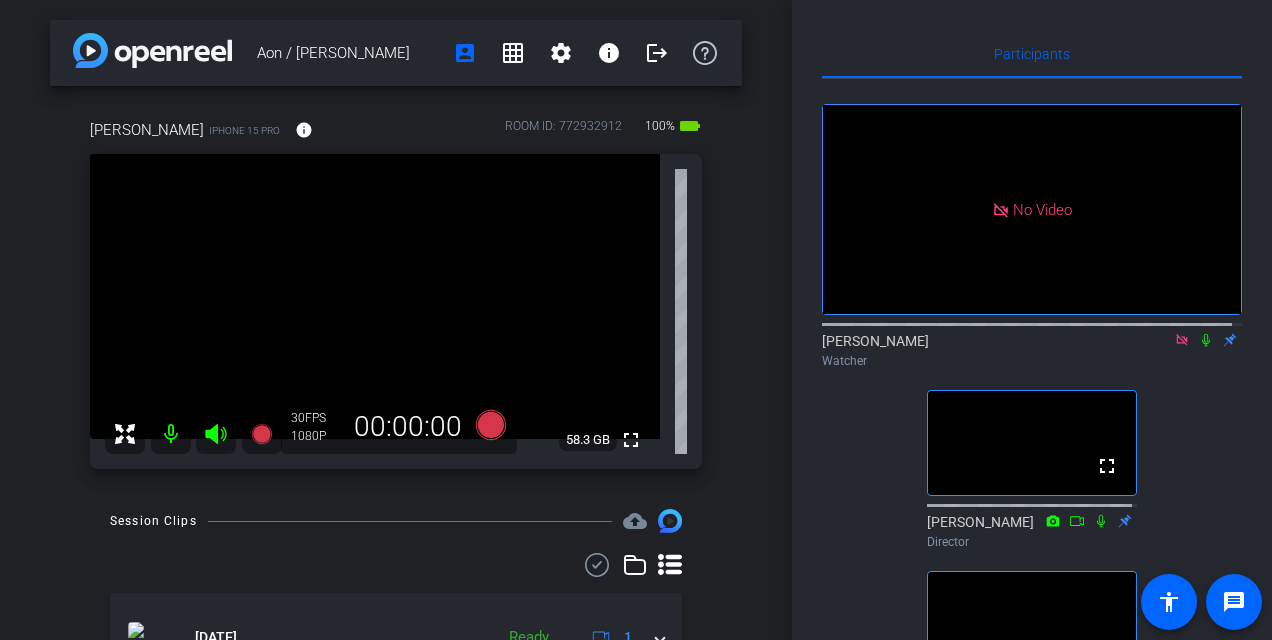 click 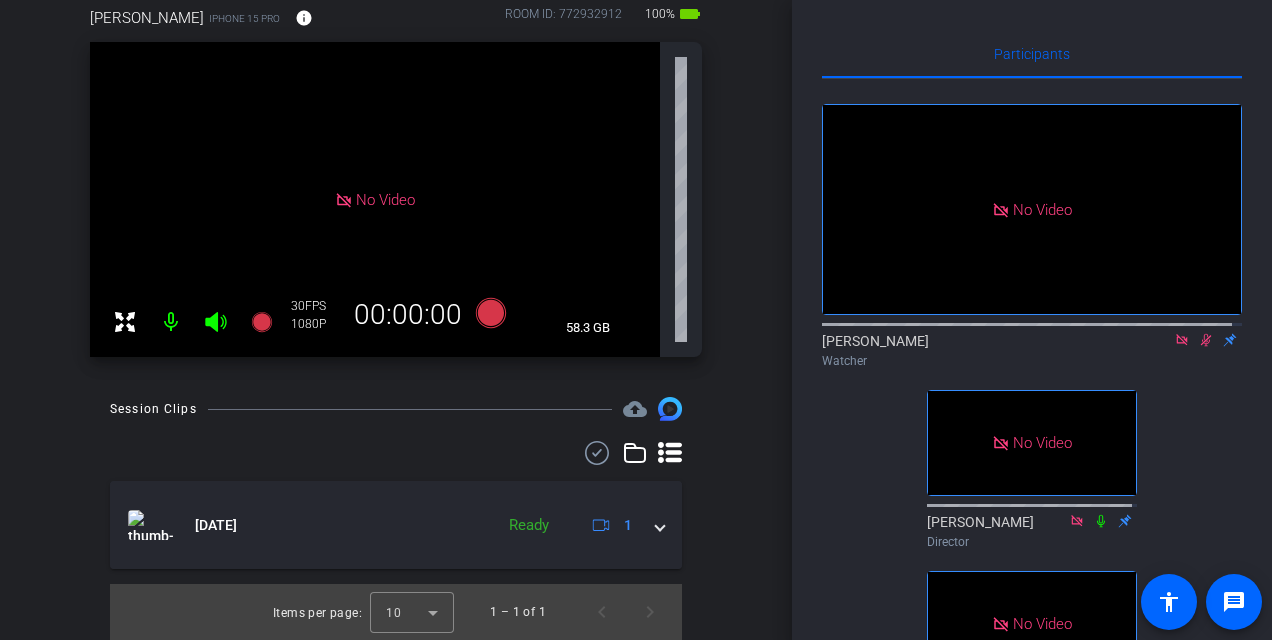 scroll, scrollTop: 0, scrollLeft: 0, axis: both 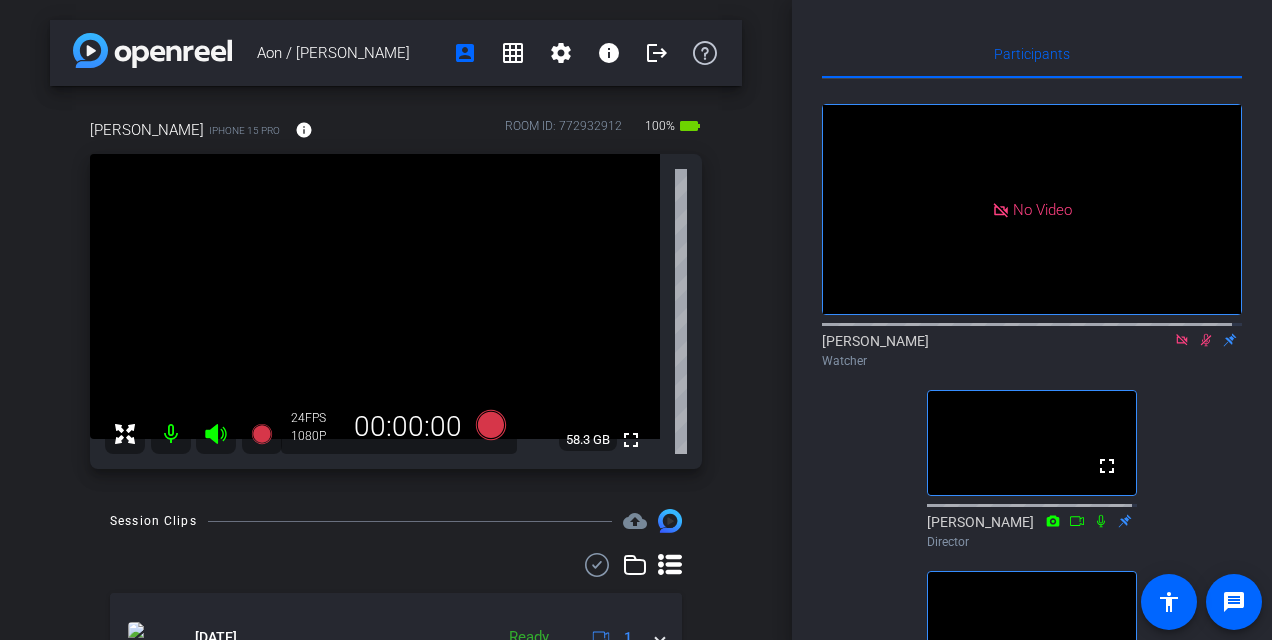click on "Participants  No Video  Jamie
Watcher  fullscreen  David Lennon
Director  fullscreen  Studio Support
Director  fullscreen  Lauren
Collaborator  fullscreen  Taylor
Watcher  Select Source Teleprompter Speed 3X (130 words/minute) Font Size 30px Screen Setup Teleprompter Top Background White - text in black  Script  0 Words
Create new script               Play               Bold" 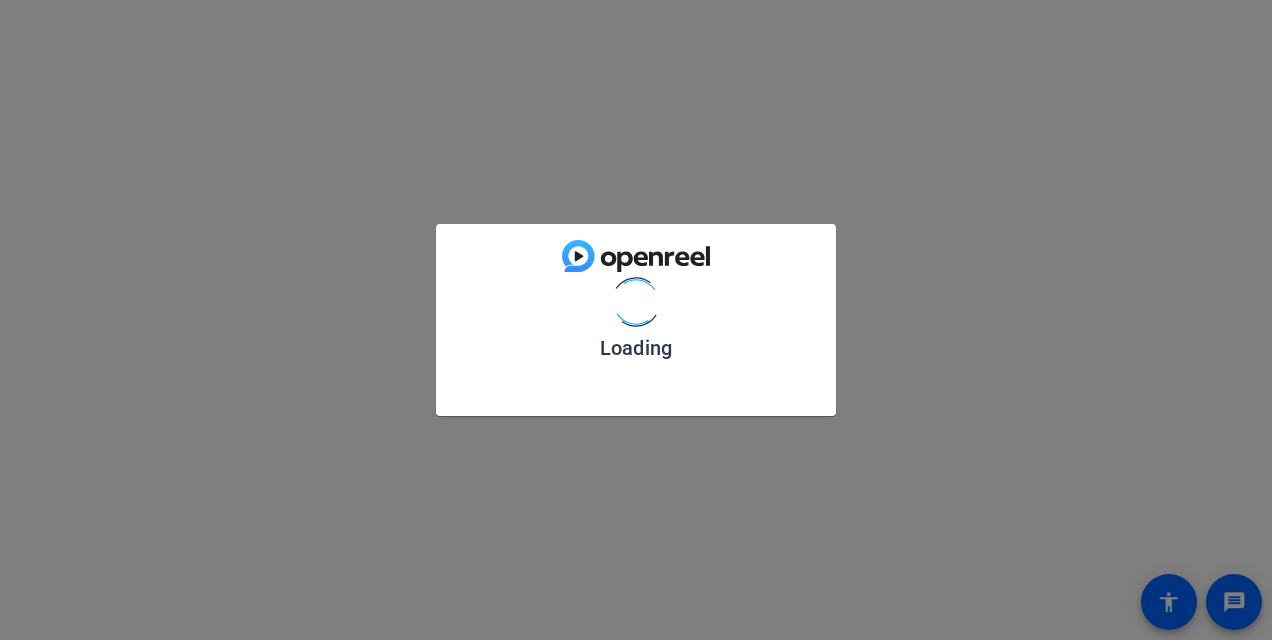 scroll, scrollTop: 0, scrollLeft: 0, axis: both 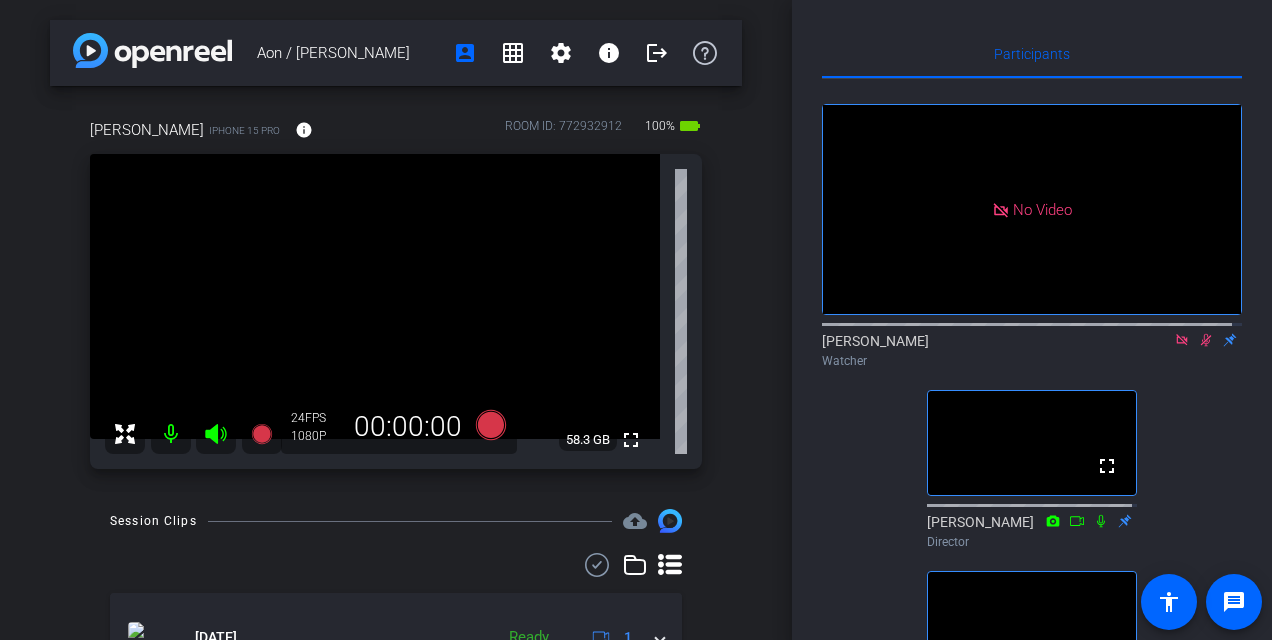 click on "menu arrow_forward_ios keyboard_return Close  account_box  Regular View  grid_on  Grid/Group View  info Performance  help_outline Help   Aon / Sean  account_box grid_on  settings  info logout
sean iPhone 15 Pro info ROOM ID: 772932912 100% battery_std fullscreen  58.3 GB
24 FPS  1080P   00:00:00
Session Clips   cloud_upload
Jul 18, 2025   Ready
1  Items per page:  10" at bounding box center (636, 320) 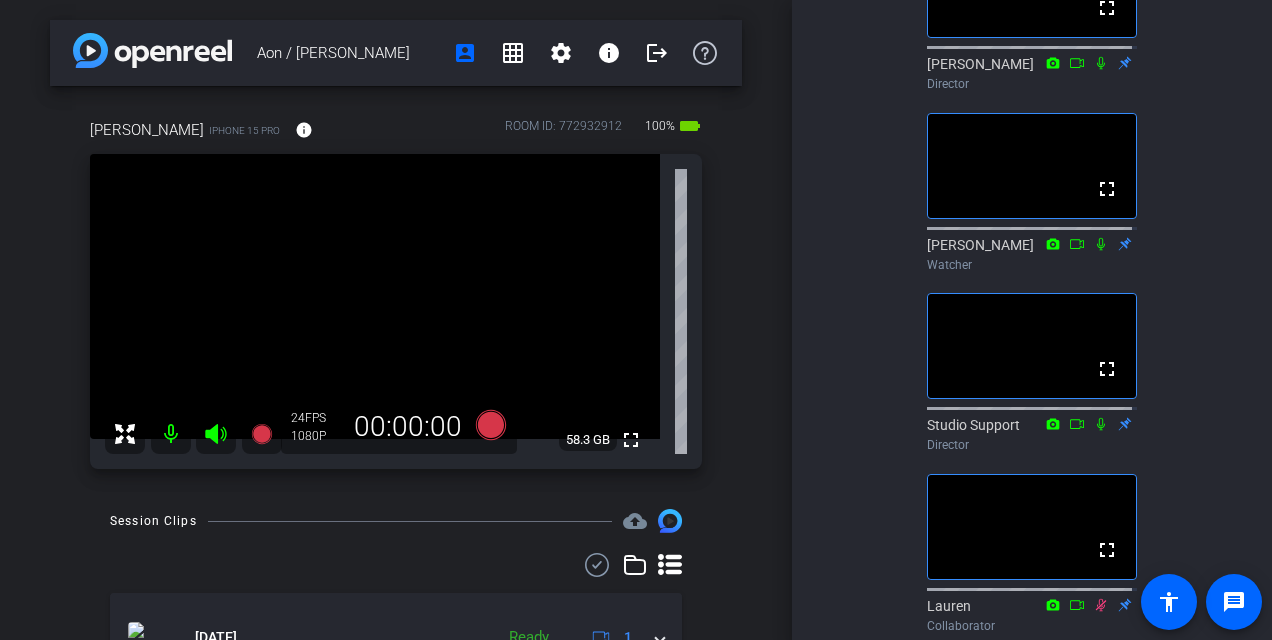 scroll, scrollTop: 456, scrollLeft: 0, axis: vertical 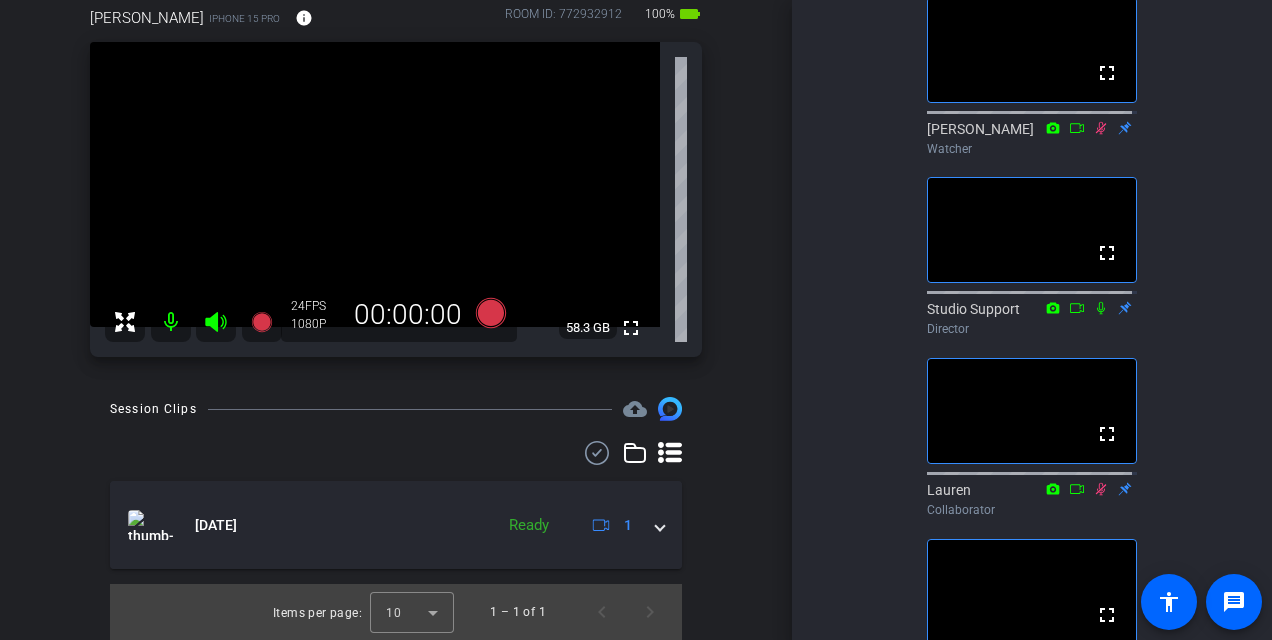 click on "No Video  Jamie
Watcher  fullscreen  David Lennon
Director  fullscreen  Alaina
Watcher  fullscreen  Studio Support
Director  fullscreen  Lauren
Collaborator  fullscreen  Taylor
Watcher" 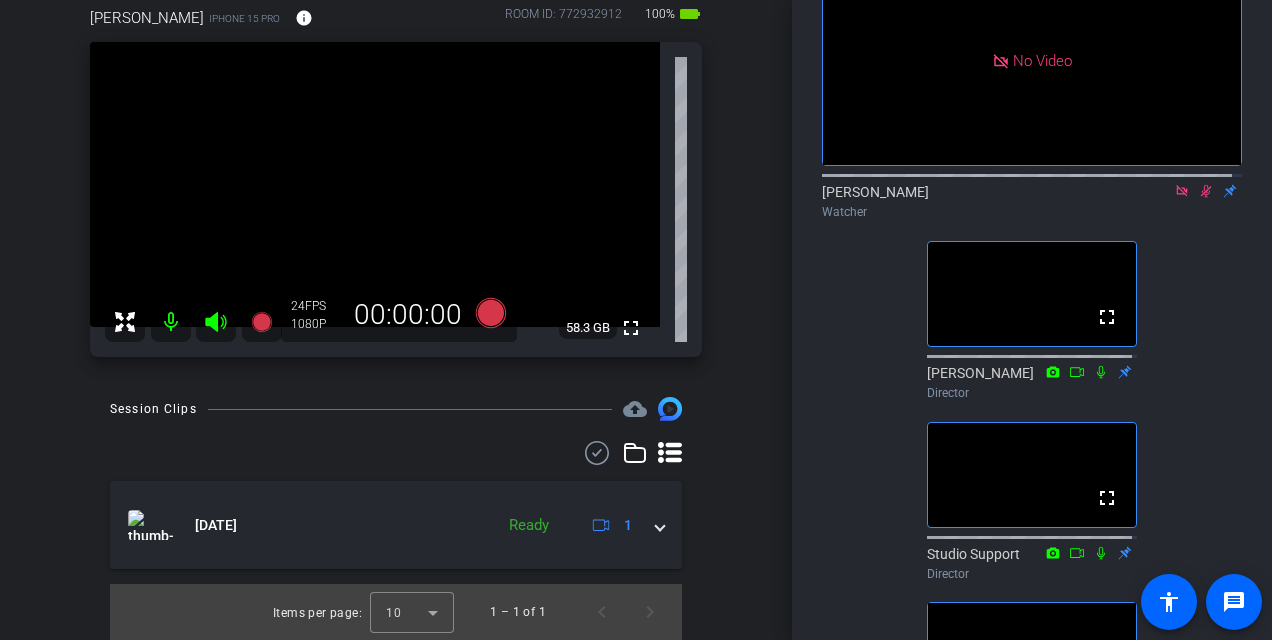 scroll, scrollTop: 147, scrollLeft: 0, axis: vertical 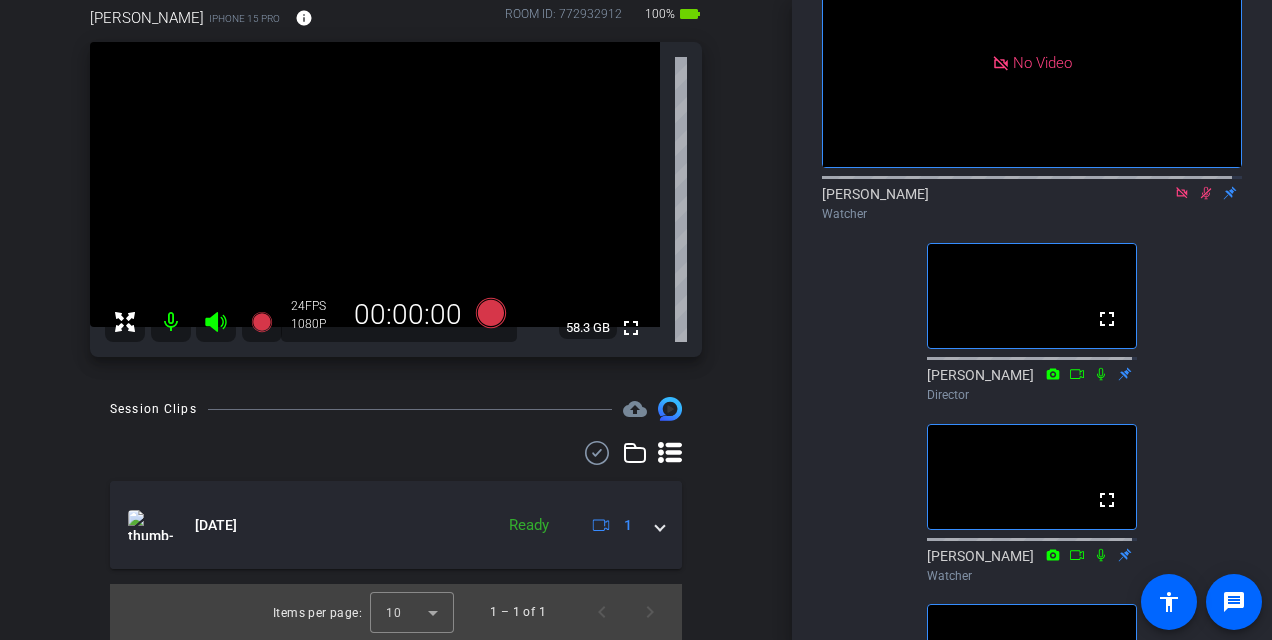 click on "sean iPhone 15 Pro info ROOM ID: 772932912 100% battery_std fullscreen  58.3 GB
24 FPS  1080P   00:00:00" at bounding box center (396, 175) 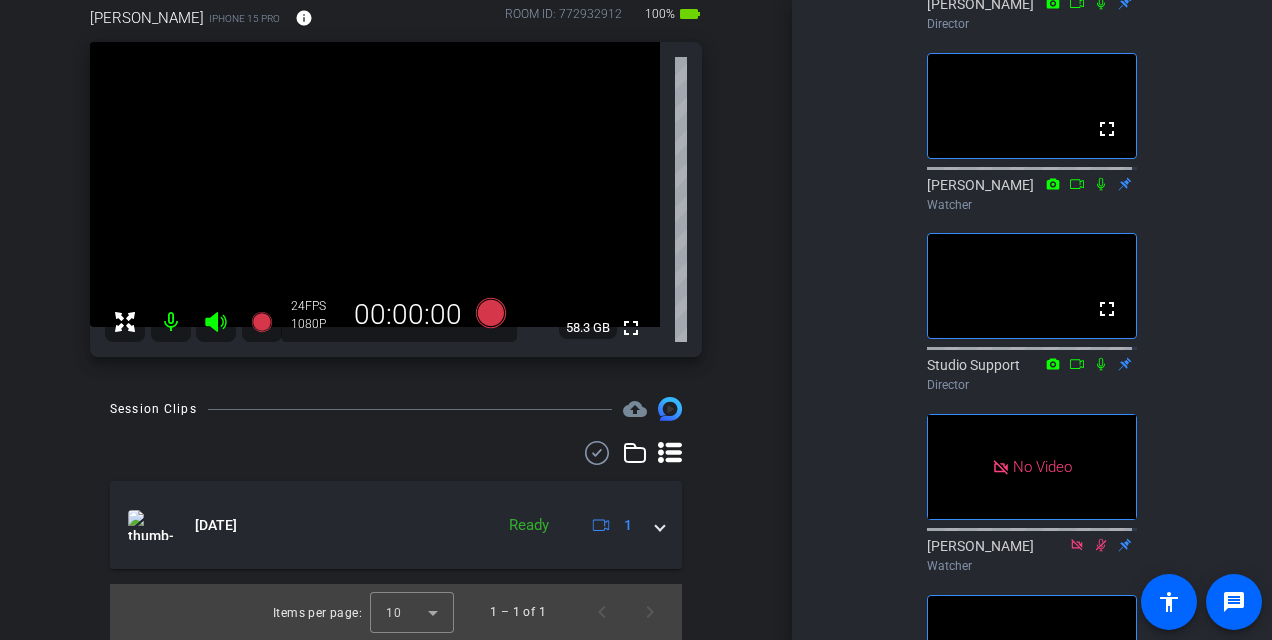 scroll, scrollTop: 516, scrollLeft: 0, axis: vertical 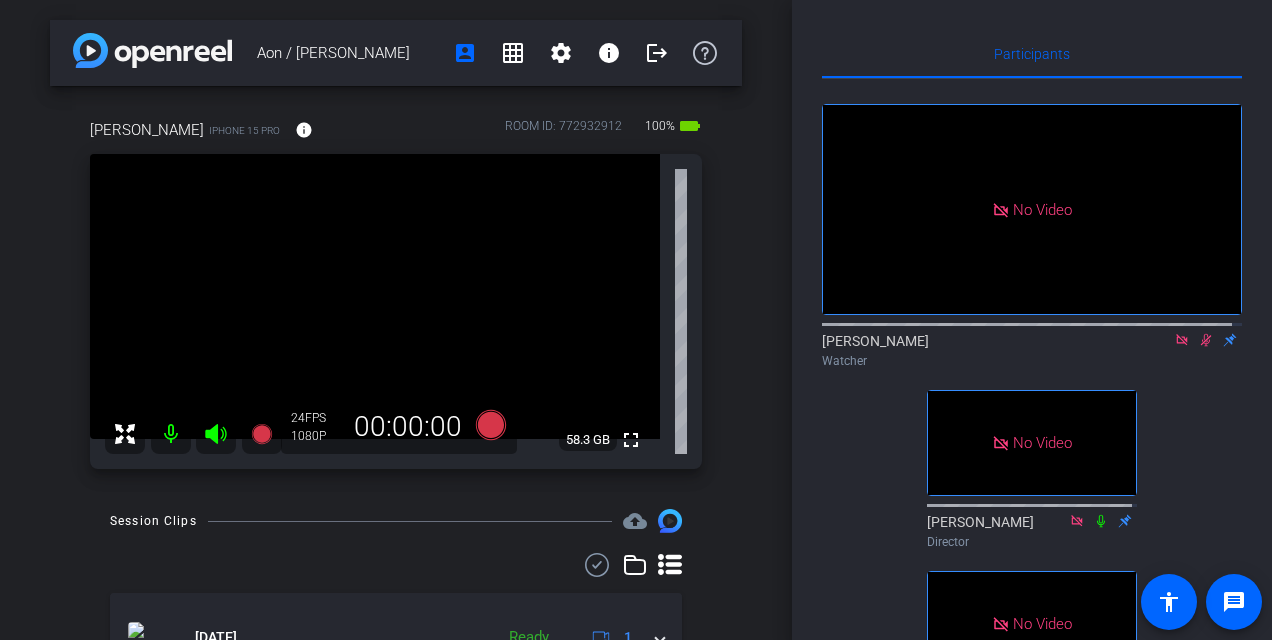 click on "sean iPhone 15 Pro info ROOM ID: 772932912 100% battery_std fullscreen  58.3 GB
24 FPS  1080P   00:00:00" at bounding box center (396, 287) 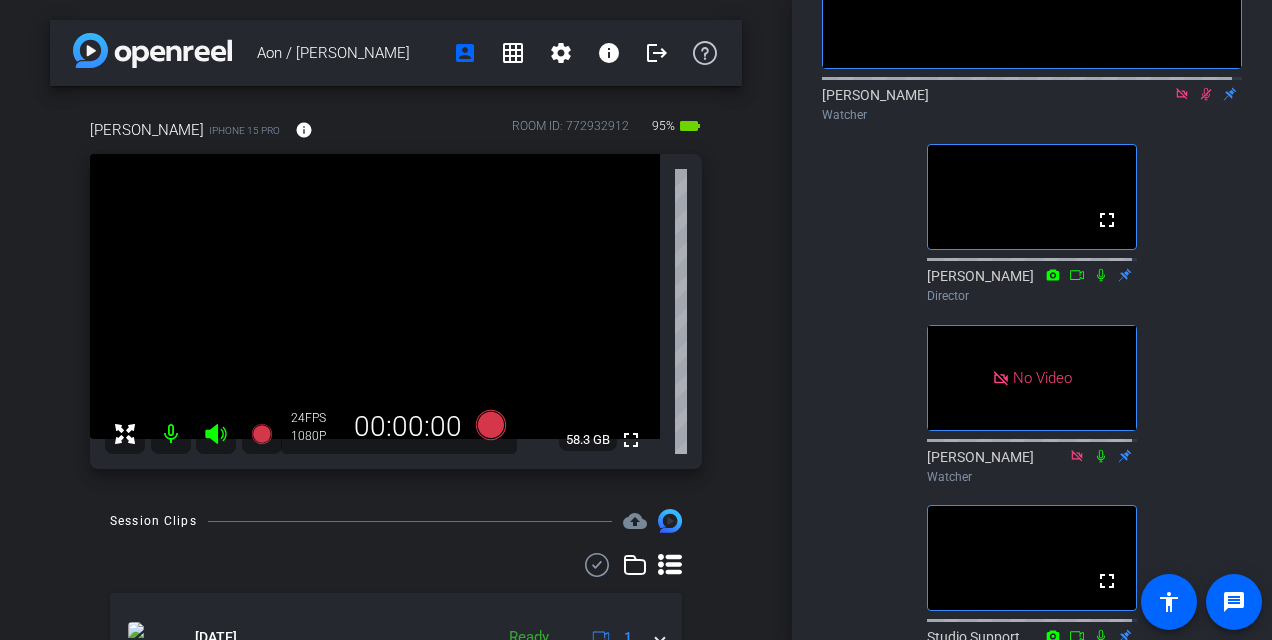scroll, scrollTop: 251, scrollLeft: 0, axis: vertical 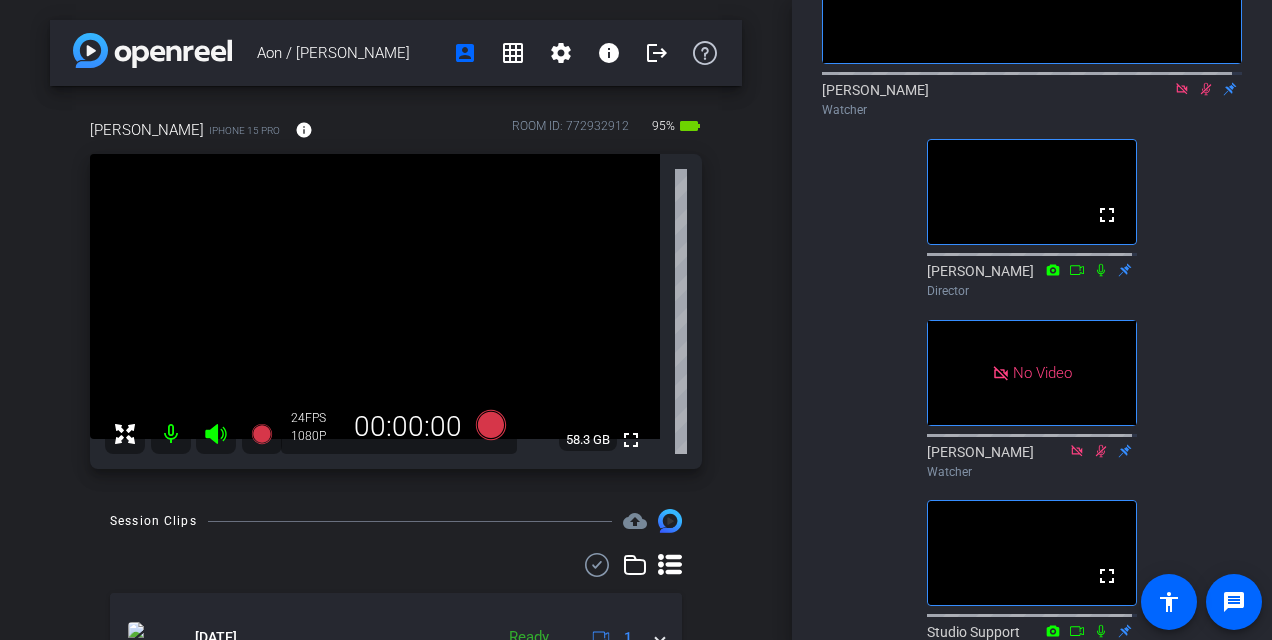 drag, startPoint x: 1216, startPoint y: 254, endPoint x: 1187, endPoint y: 62, distance: 194.17775 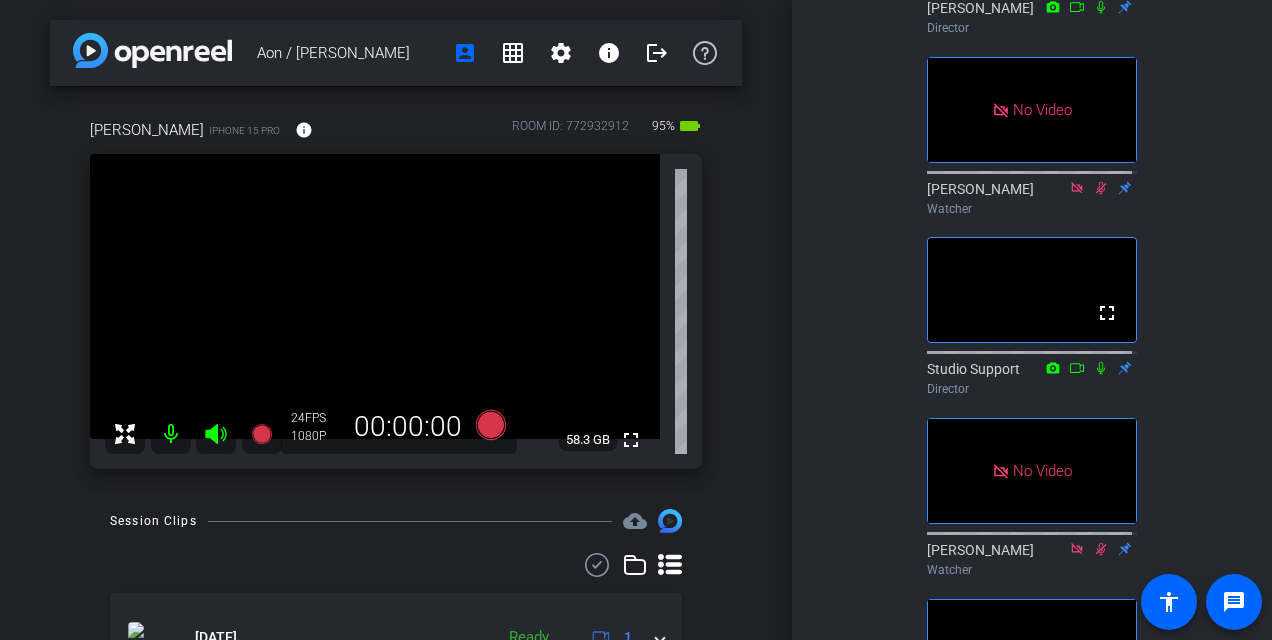 scroll, scrollTop: 516, scrollLeft: 0, axis: vertical 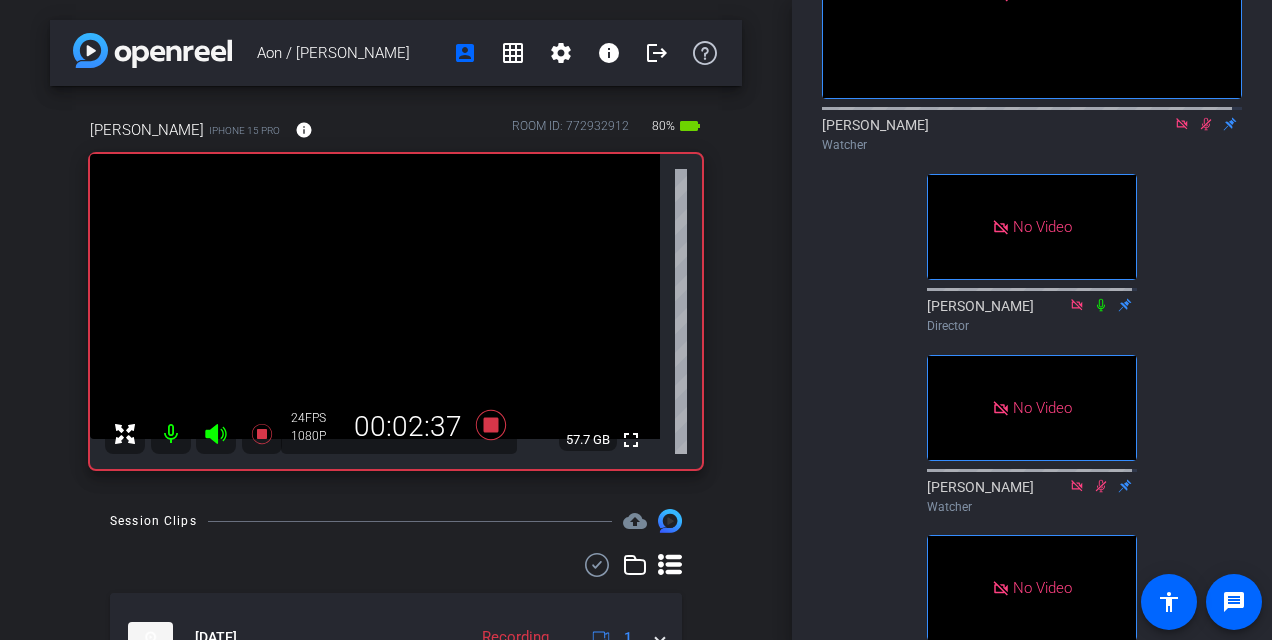 click on "Aon / [PERSON_NAME]  account_box grid_on  settings  info logout
[PERSON_NAME] iPhone 15 Pro info ROOM ID: 772932912 80% battery_std fullscreen  57.7 GB
24 FPS  1080P   00:02:37
Session Clips   cloud_upload
[DATE]  Recording
1   [DATE]  Uploading  94%
1   [DATE]   Processing
1   [DATE]   Ready
1   [DATE]   Ready
1   [DATE]   Ready
1   [DATE]   Ready
1  Items per page:  10" at bounding box center [396, 320] 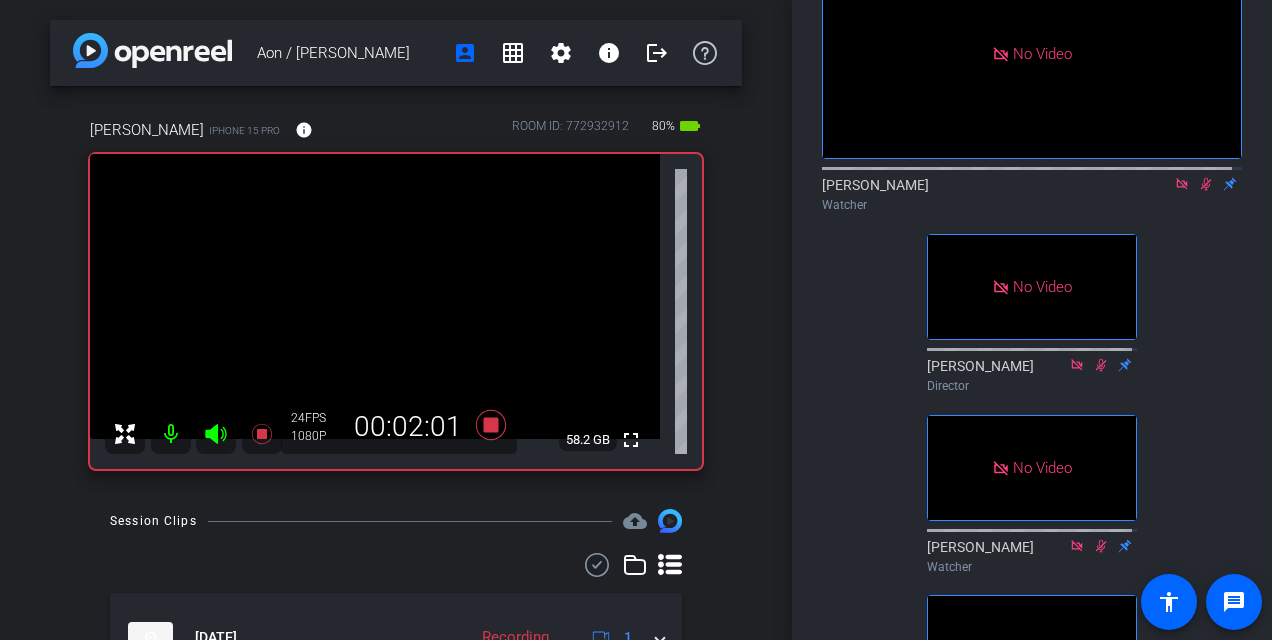scroll, scrollTop: 146, scrollLeft: 0, axis: vertical 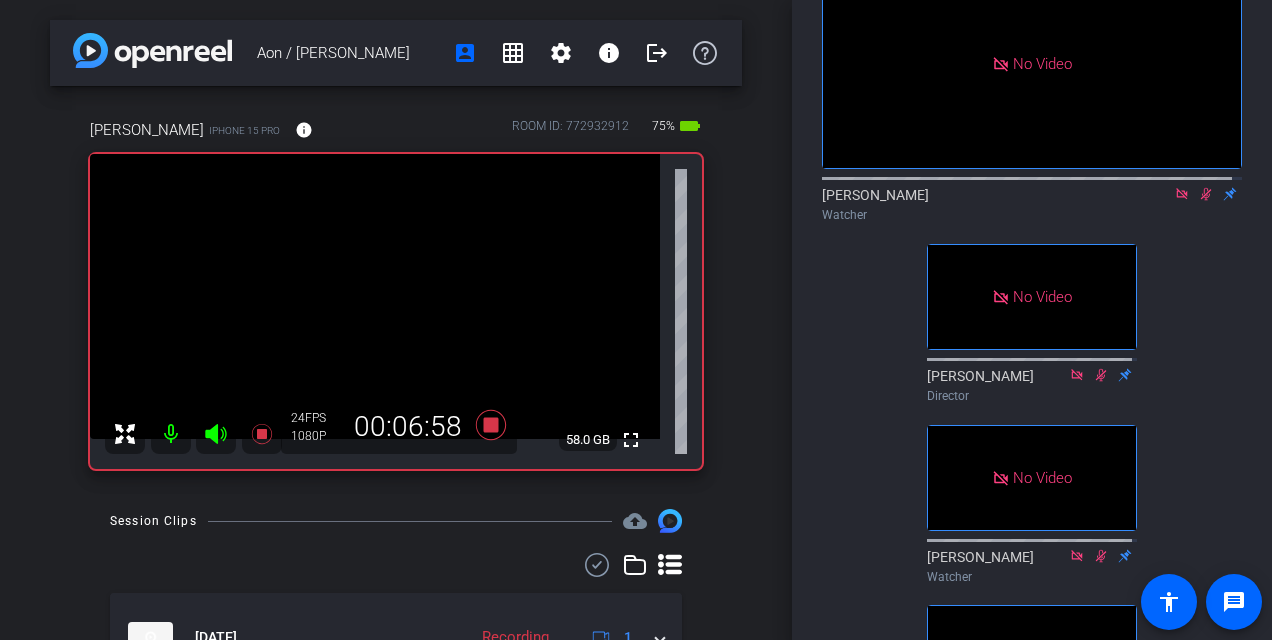 click on "No Video  [PERSON_NAME]
Watcher   No Video  [PERSON_NAME]
Director   No Video  [PERSON_NAME]
Watcher   No Video  Studio Support
Director   No Video  [PERSON_NAME]
Watcher   No Video  Lauren
Collaborator   No Video  [PERSON_NAME]
Watcher" 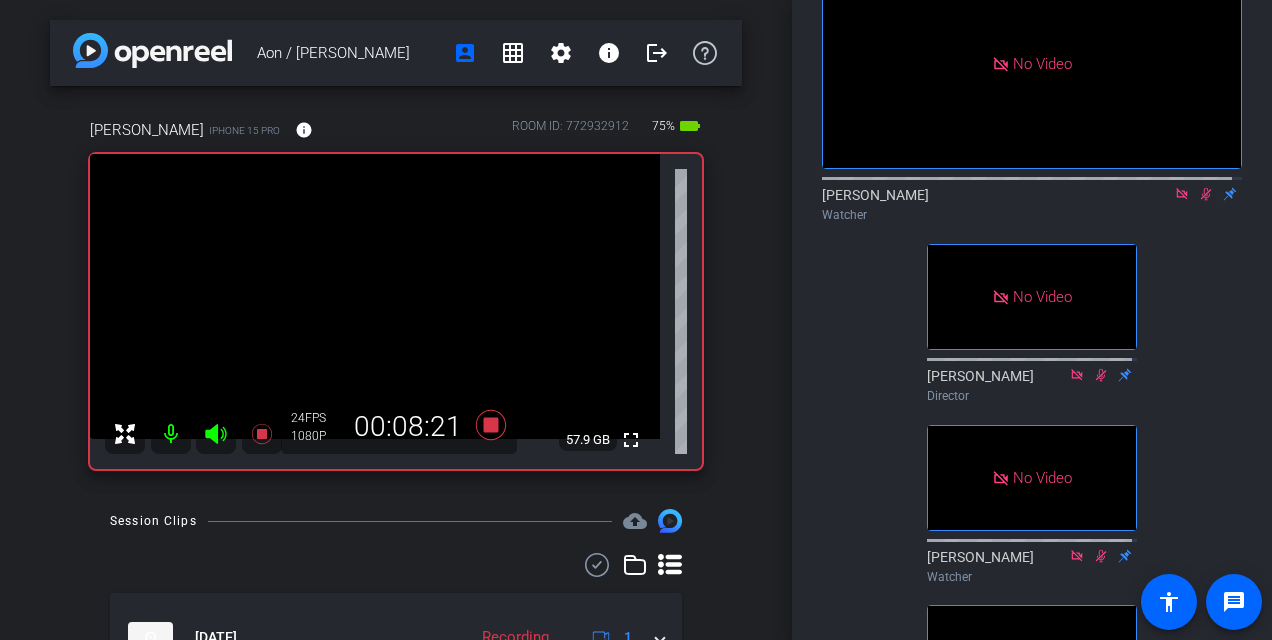 click on "Session Clips   cloud_upload
[DATE]  Recording
1   [DATE]   Processing
1   [DATE]   Ready
1   [DATE]   Ready
1   [DATE]   Processing
1   [DATE]   Ready
1   [DATE]   Ready
1   [DATE]   Ready
1   [DATE]   Ready
1  Items per page:  10  1 – 9 of 9" at bounding box center [396, 1042] 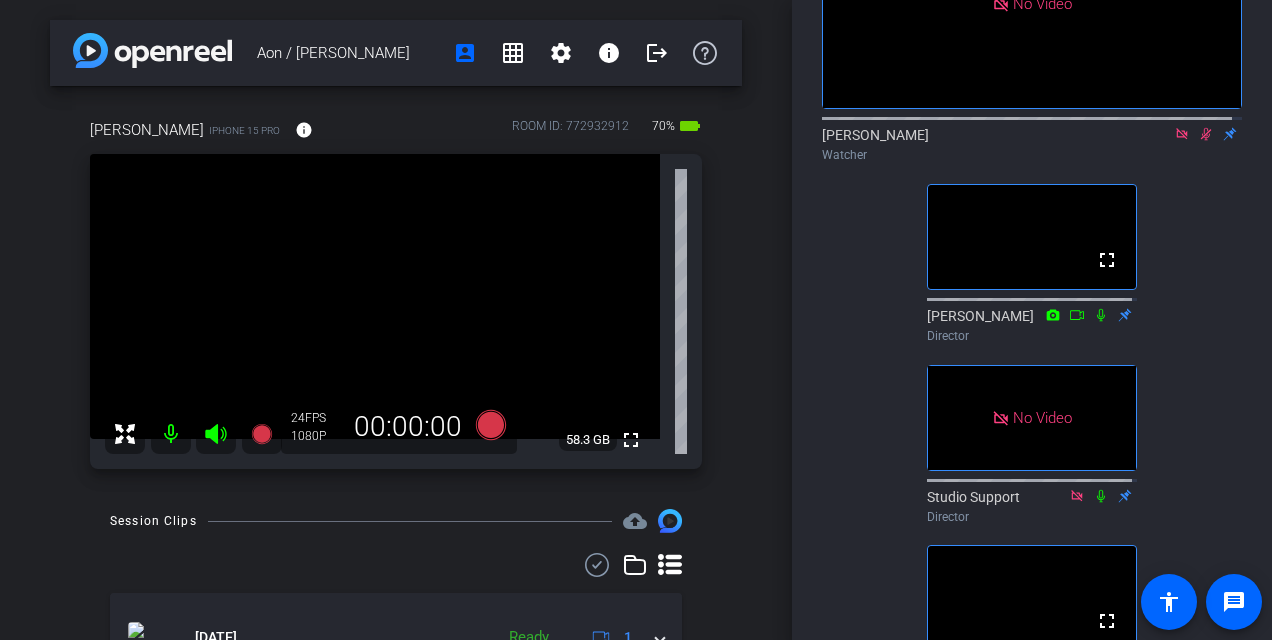 scroll, scrollTop: 0, scrollLeft: 0, axis: both 